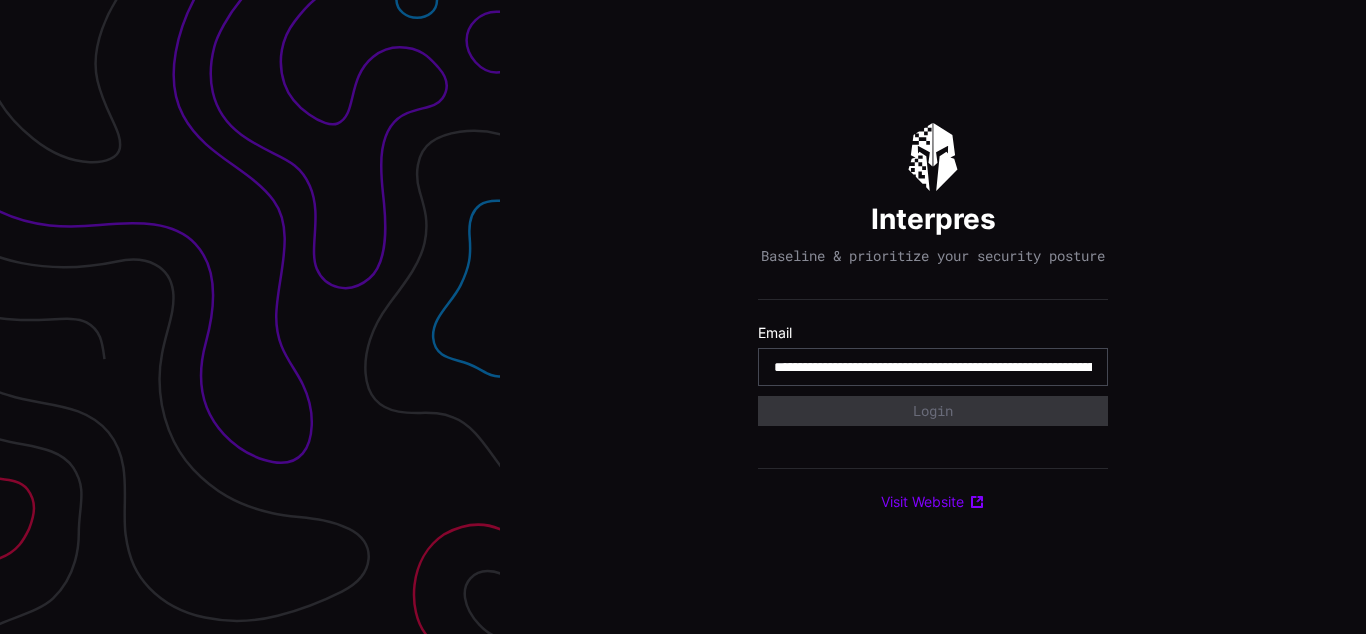 click on "**********" at bounding box center (933, 367) 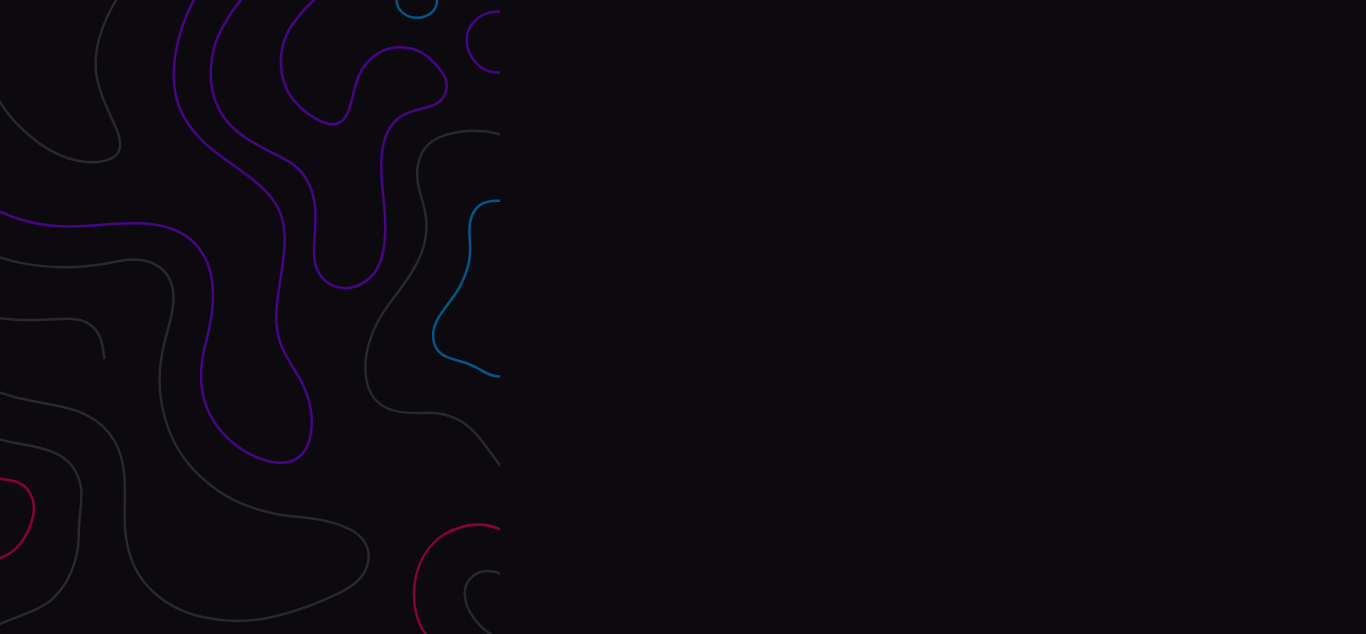 scroll, scrollTop: 0, scrollLeft: 0, axis: both 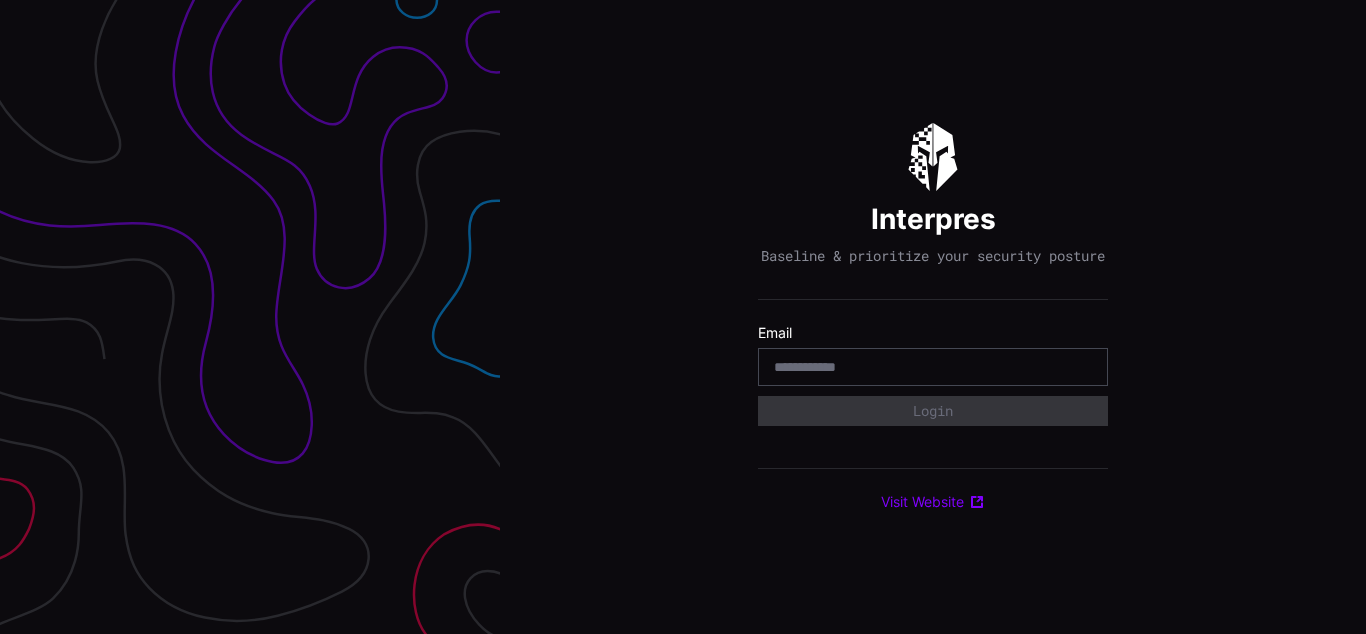 click on "Interpres Baseline & prioritize your security posture Email Login Visit Website" at bounding box center (933, 317) 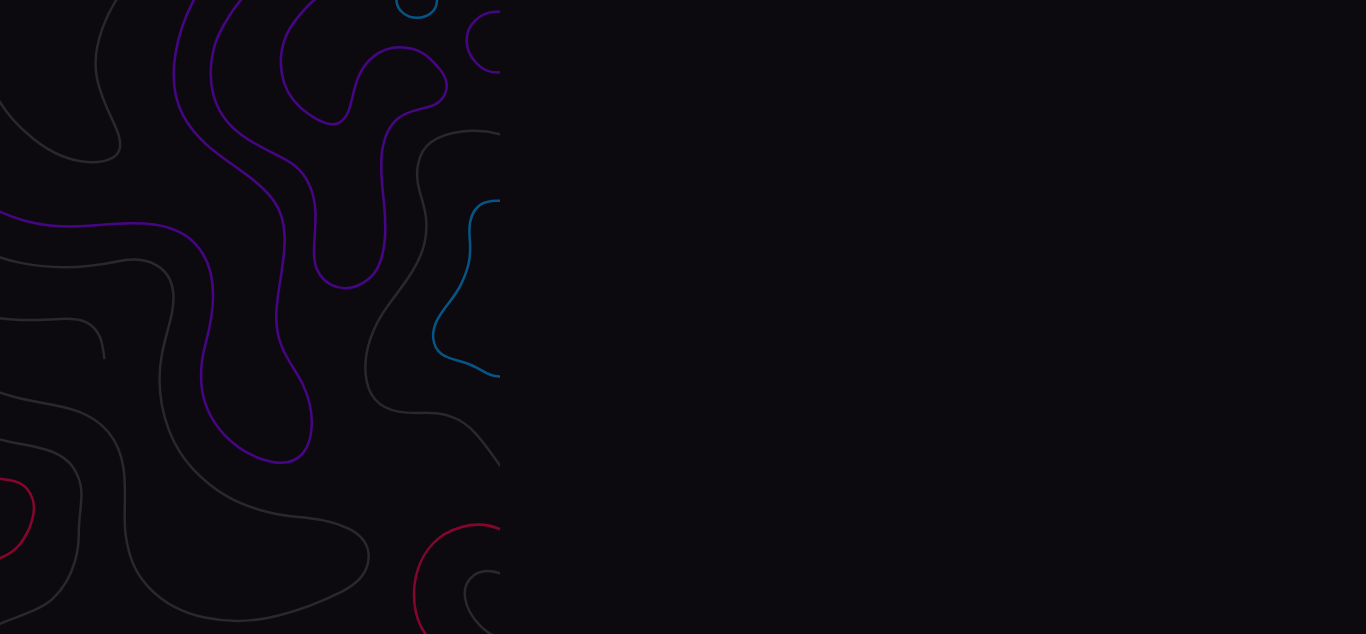 scroll, scrollTop: 0, scrollLeft: 0, axis: both 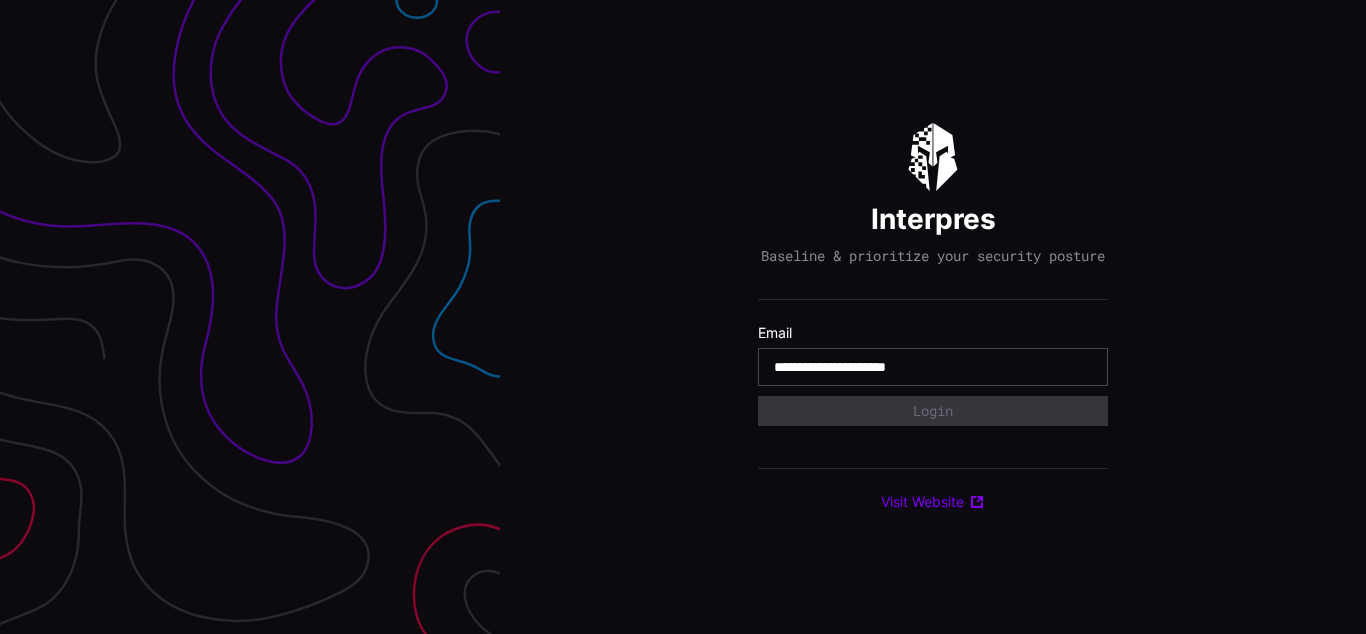 type on "**********" 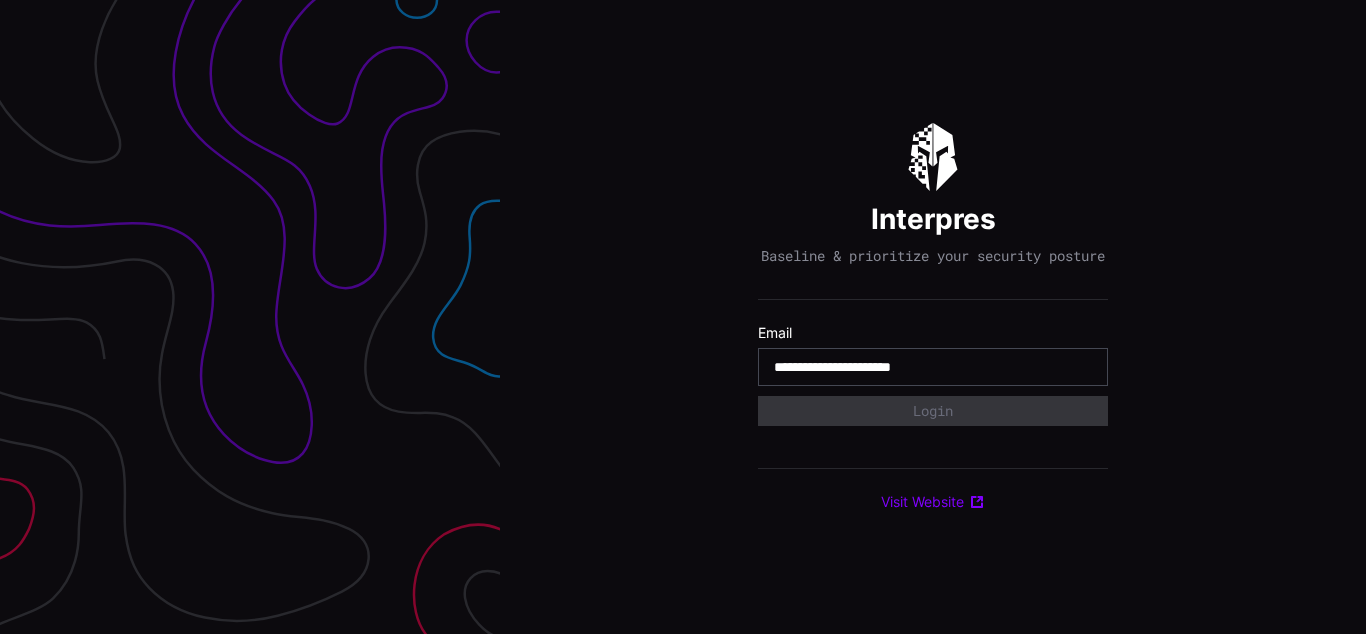click on "**********" at bounding box center [933, 367] 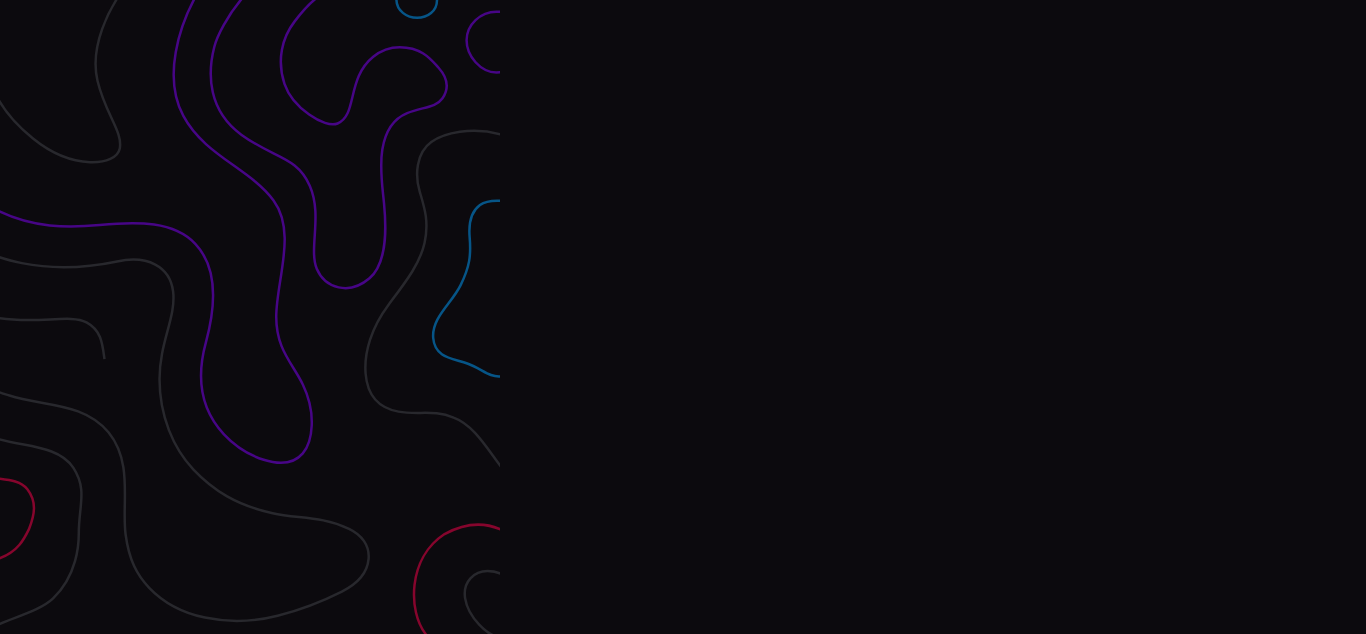 scroll, scrollTop: 0, scrollLeft: 0, axis: both 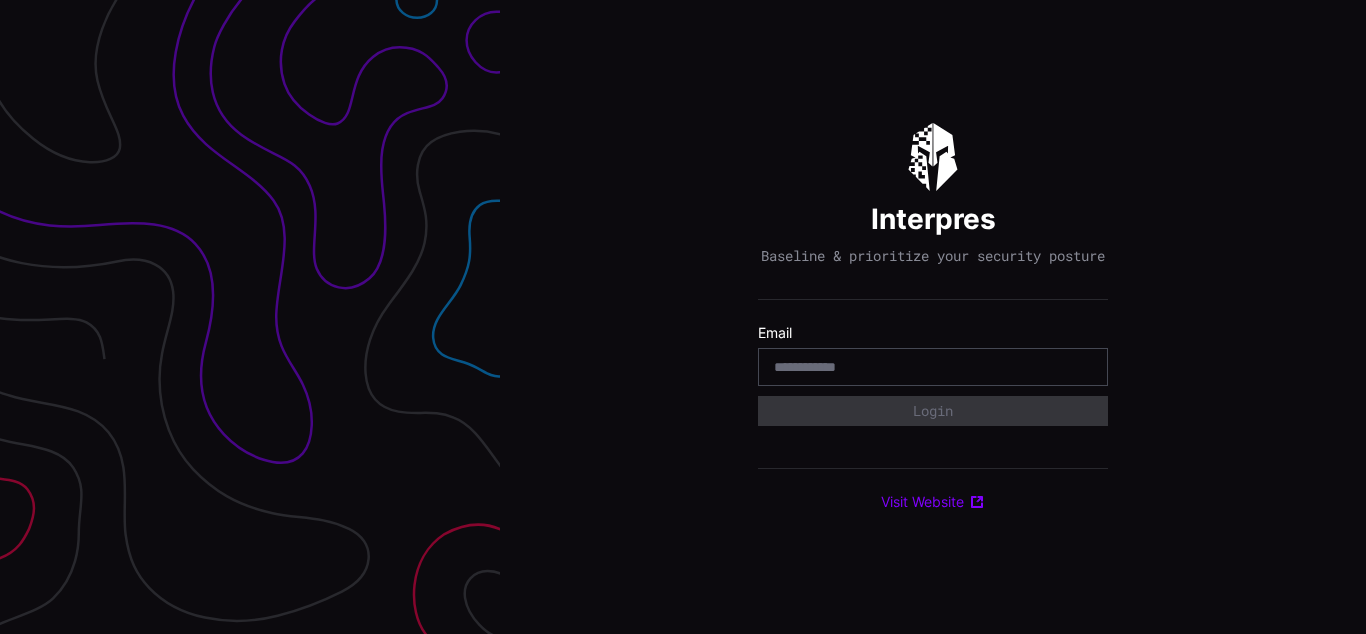 click on "Interpres Baseline & prioritize your security posture Email Login Visit Website" at bounding box center (933, 317) 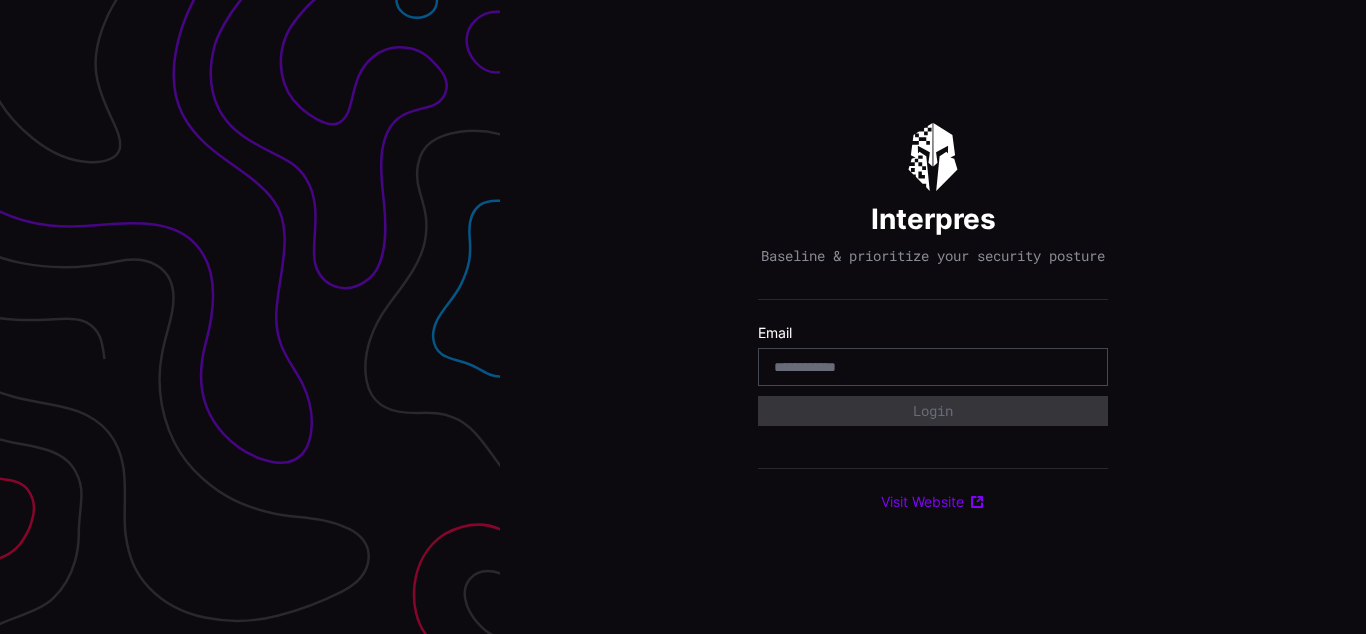 scroll, scrollTop: 0, scrollLeft: 0, axis: both 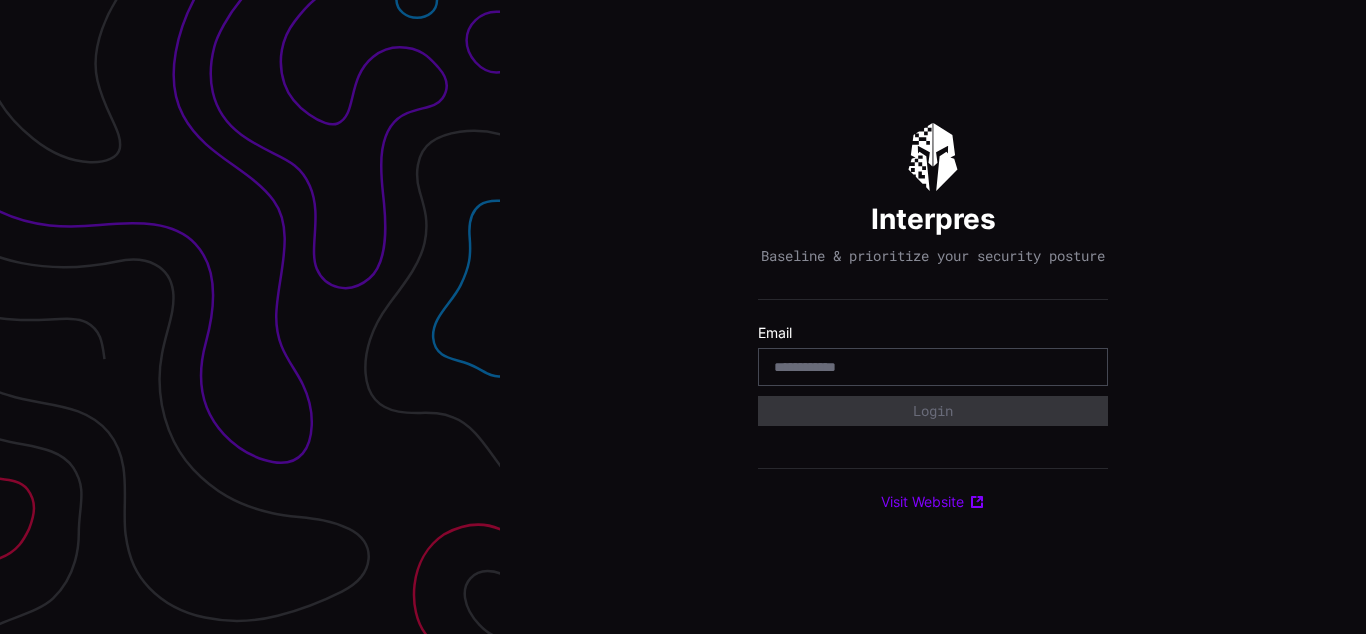 click on "Interpres Baseline & prioritize your security posture Email Login Visit Website" at bounding box center (933, 317) 